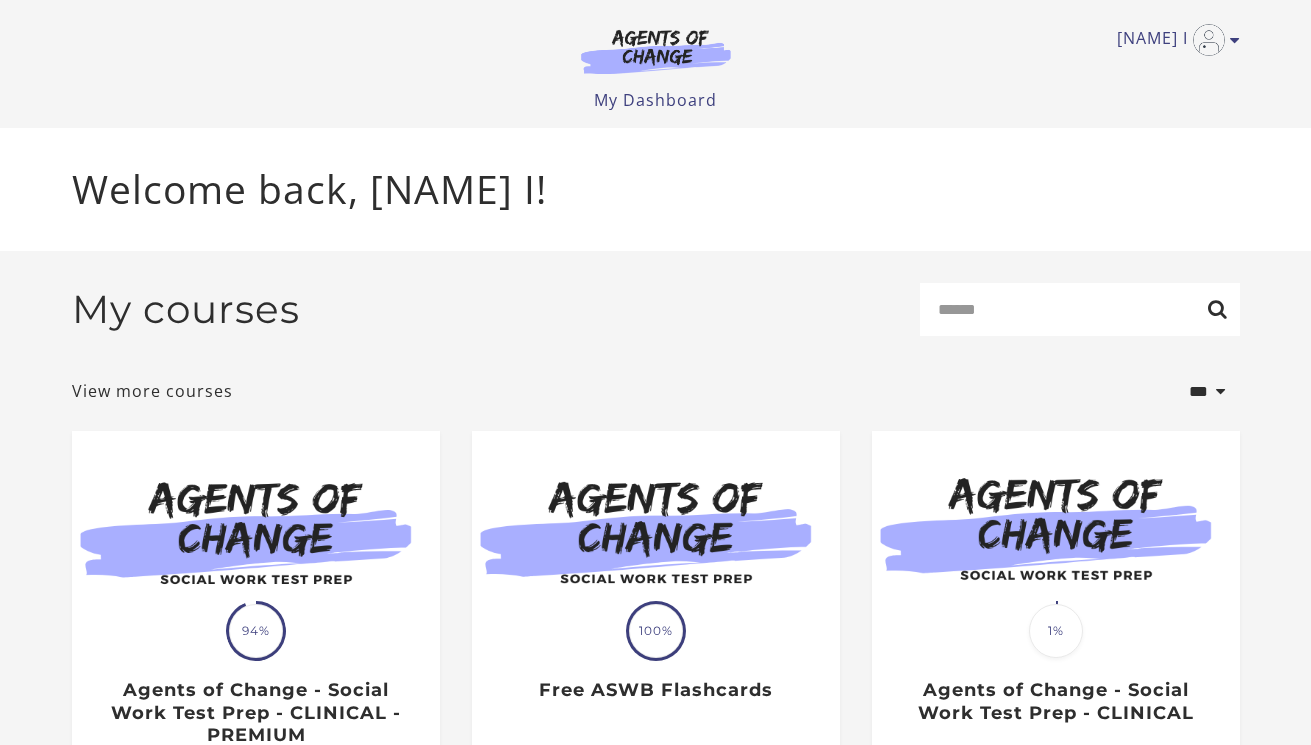 scroll, scrollTop: 0, scrollLeft: 0, axis: both 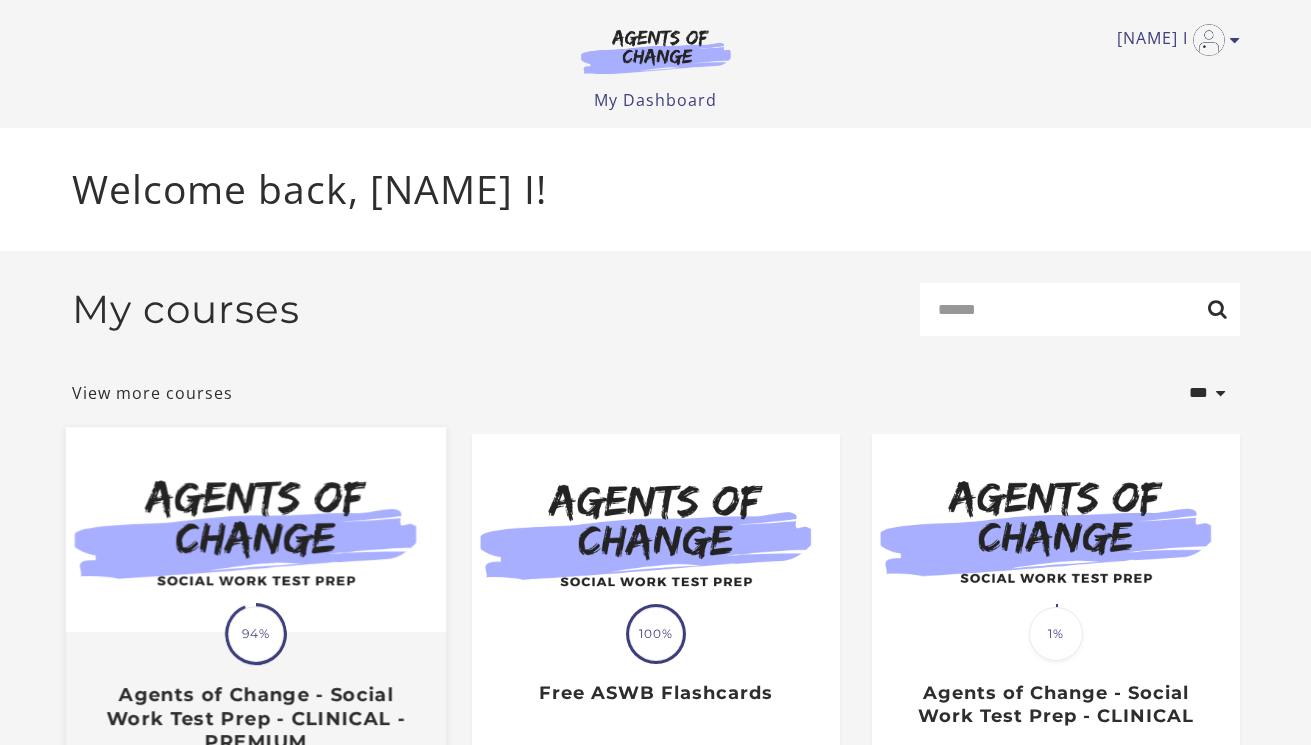 click at bounding box center (255, 634) 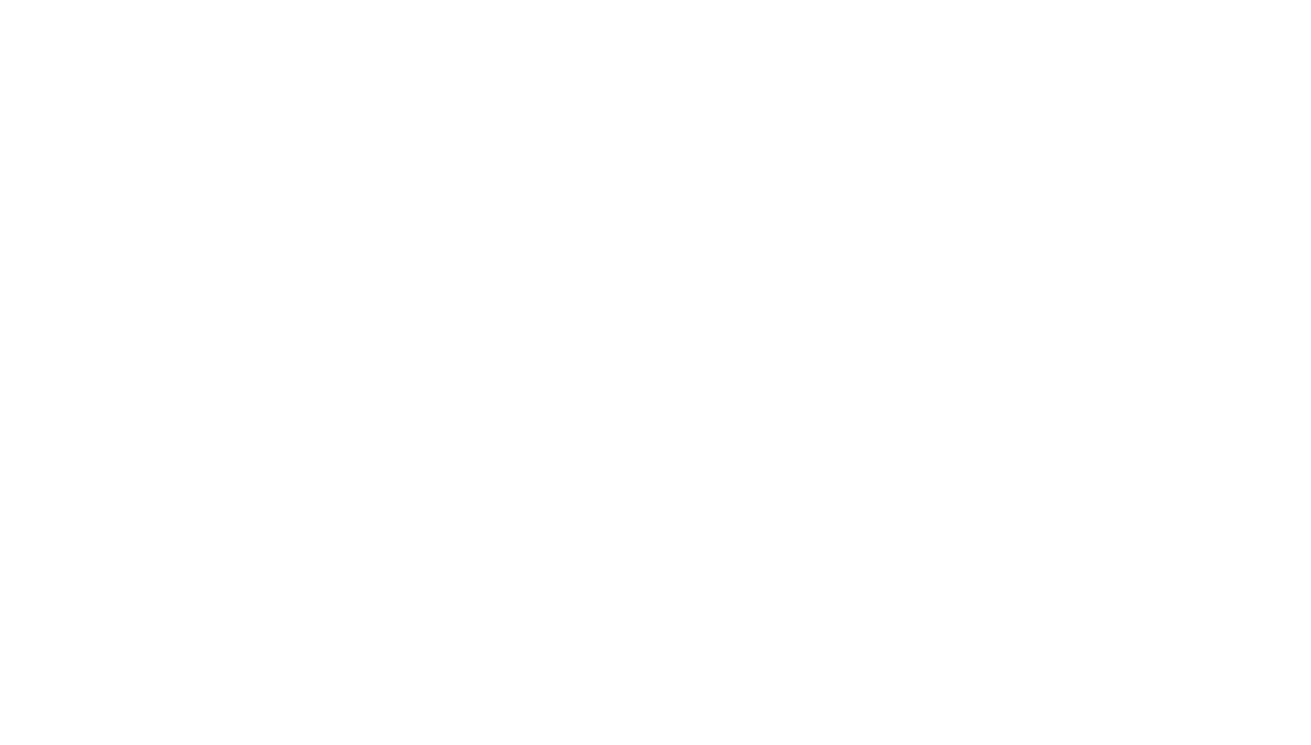 scroll, scrollTop: 0, scrollLeft: 0, axis: both 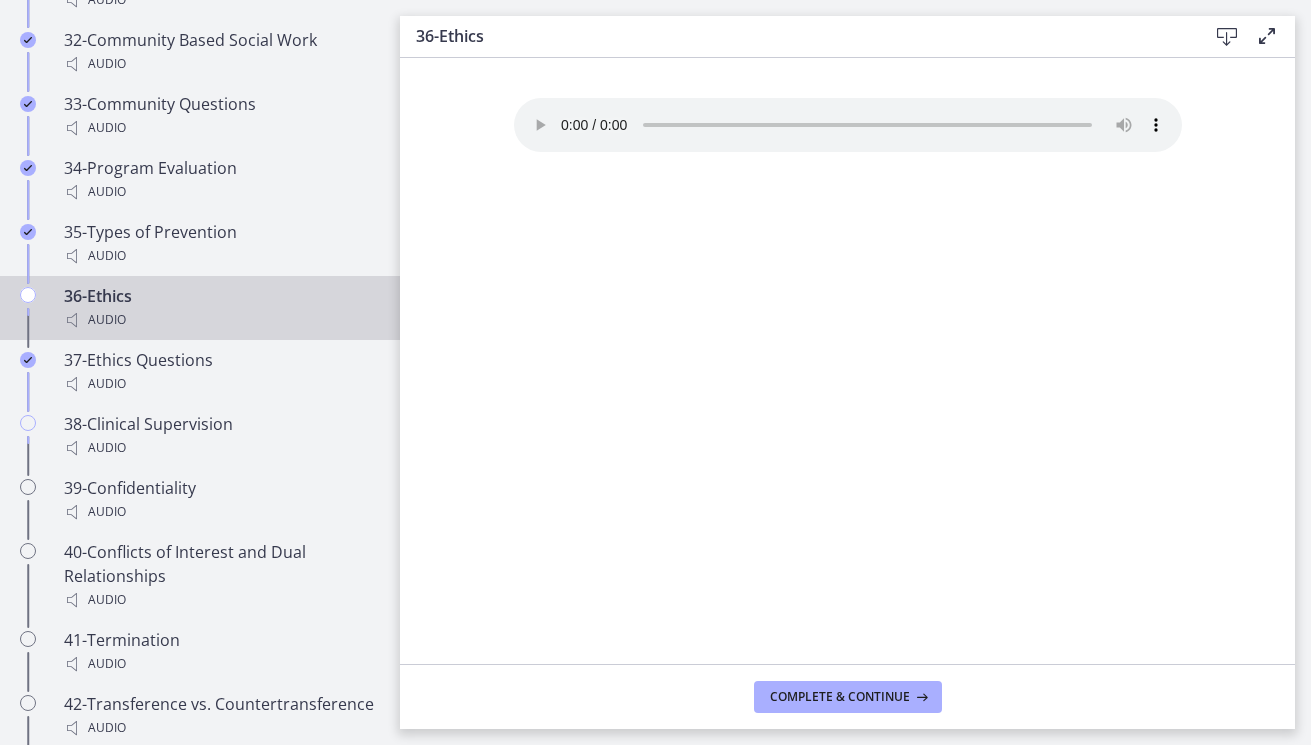 type 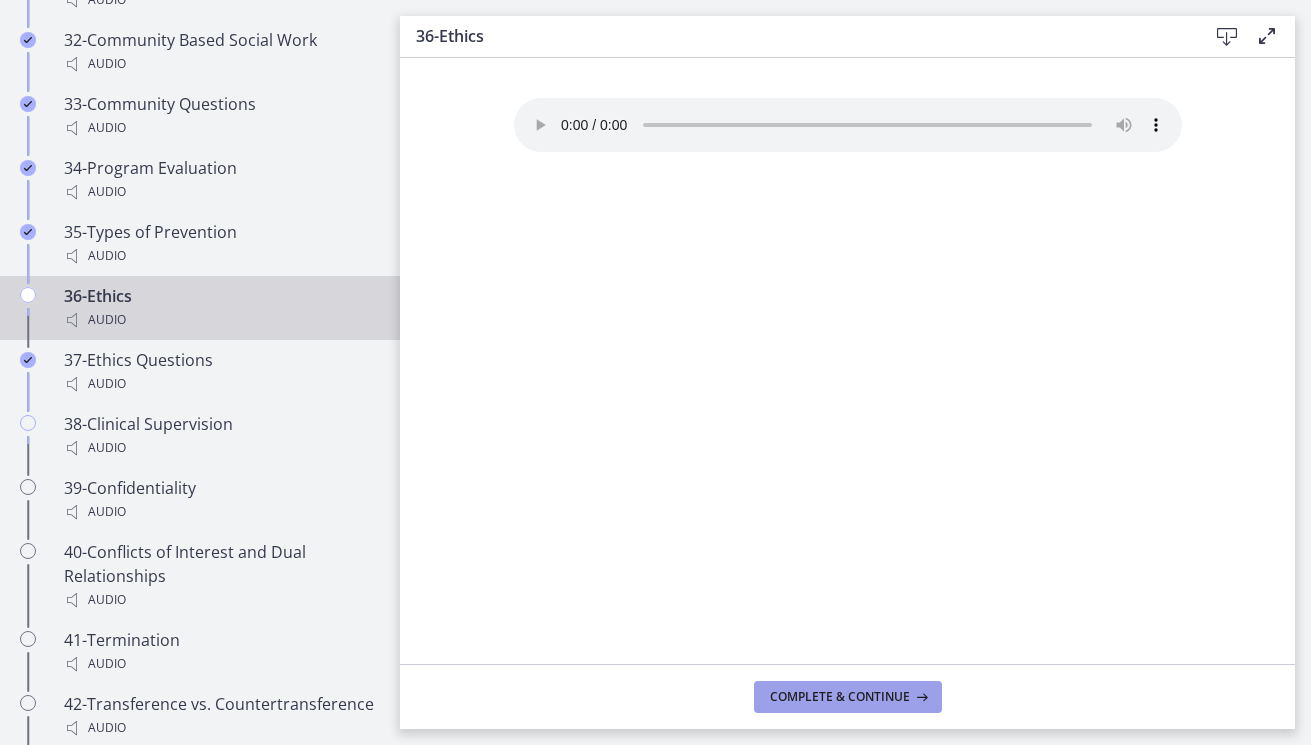 click on "Complete & continue" at bounding box center [840, 697] 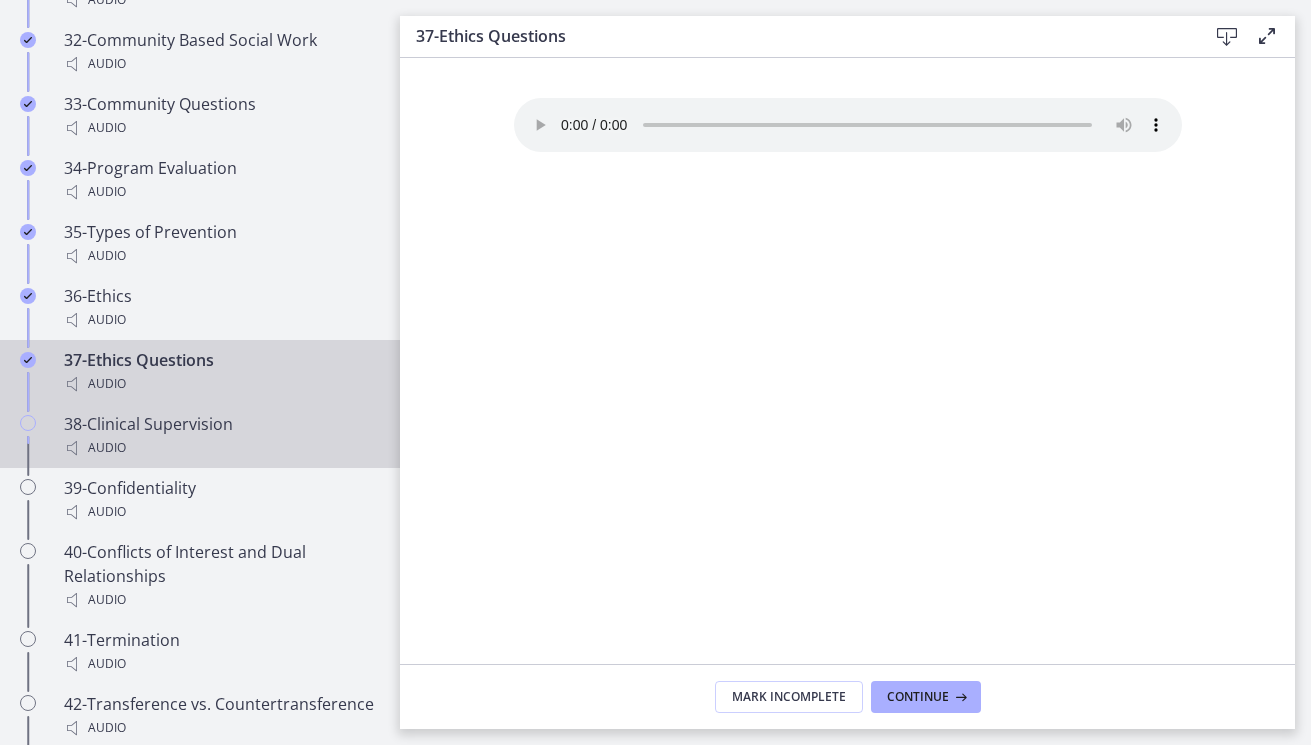 click on "38-Clinical Supervision
Audio" at bounding box center [220, 436] 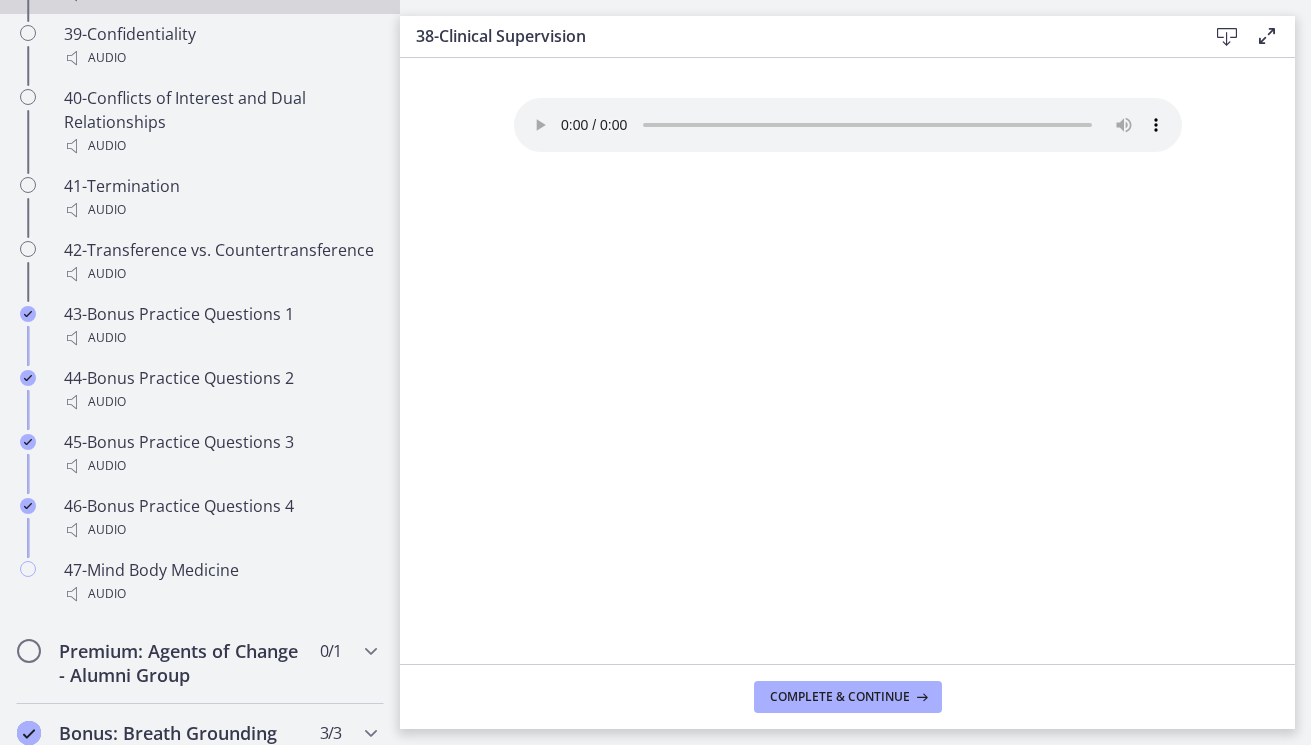 scroll, scrollTop: 3811, scrollLeft: 0, axis: vertical 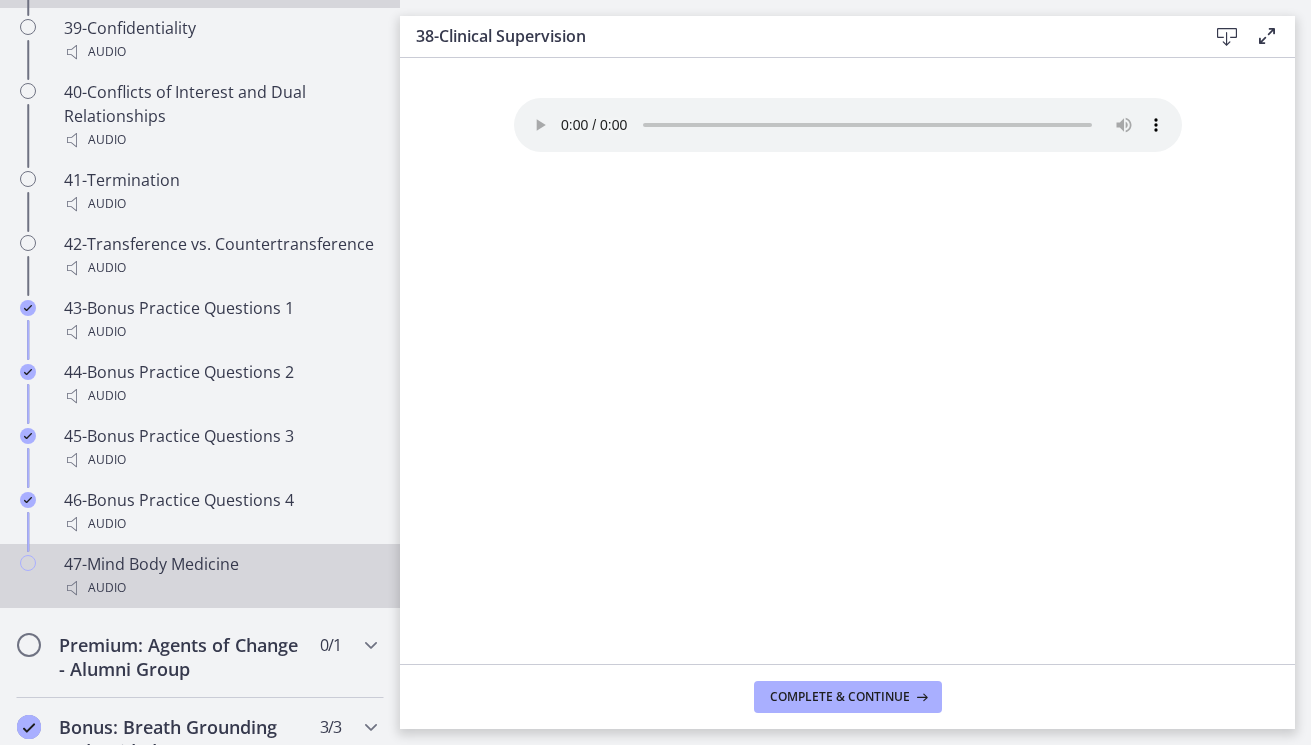 click on "47-Mind Body Medicine
Audio" at bounding box center [220, 576] 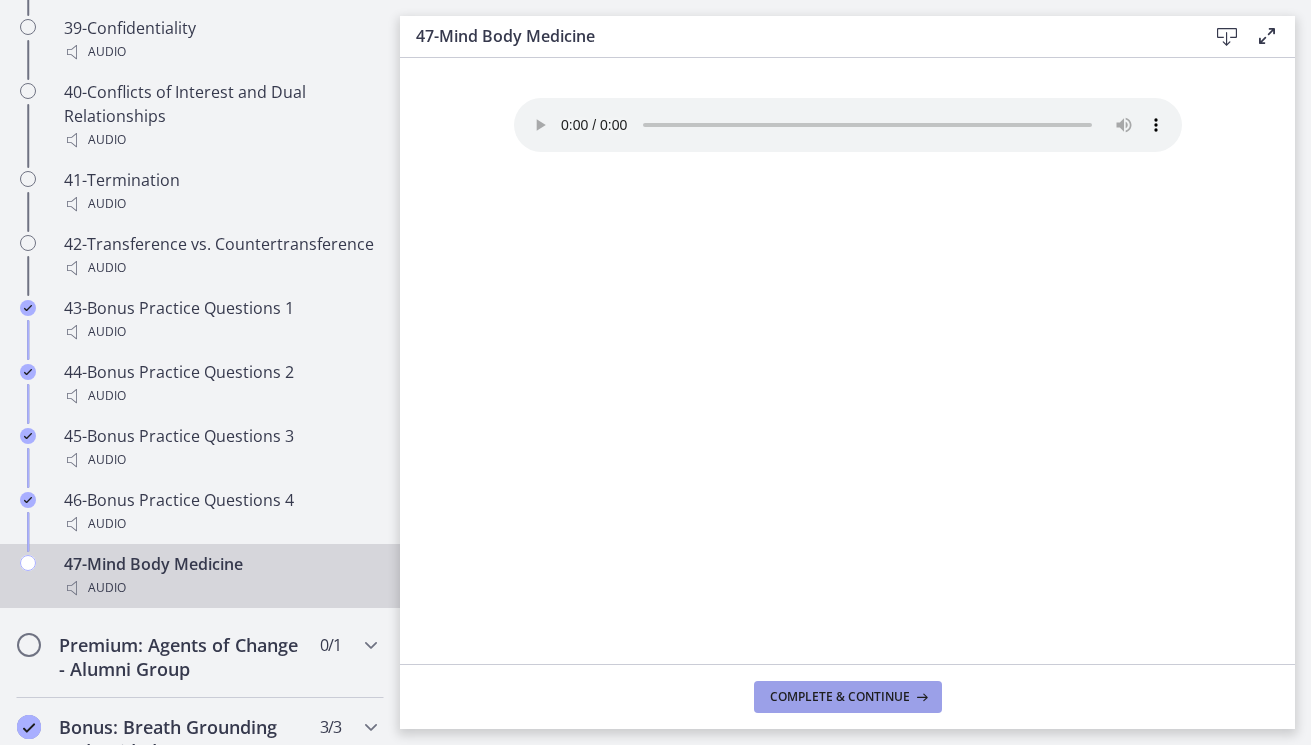 click on "Complete & continue" at bounding box center [840, 697] 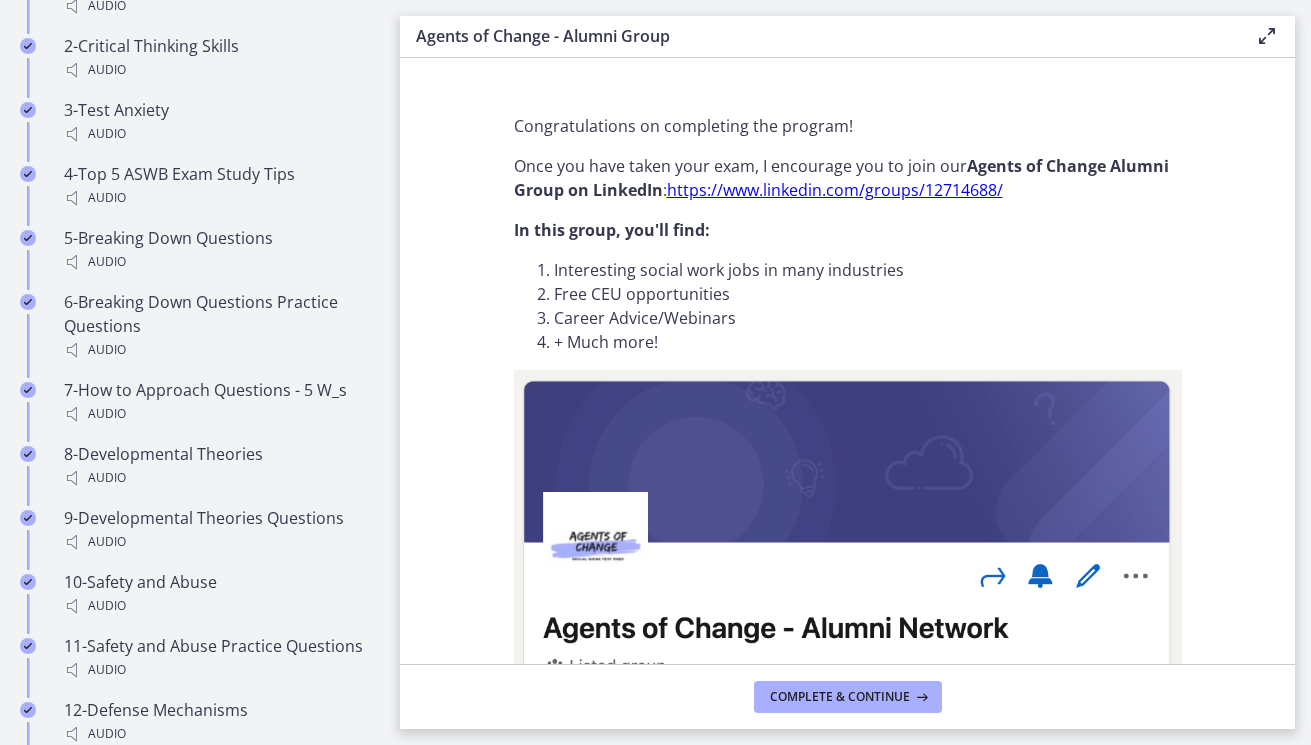 scroll, scrollTop: 1017, scrollLeft: 0, axis: vertical 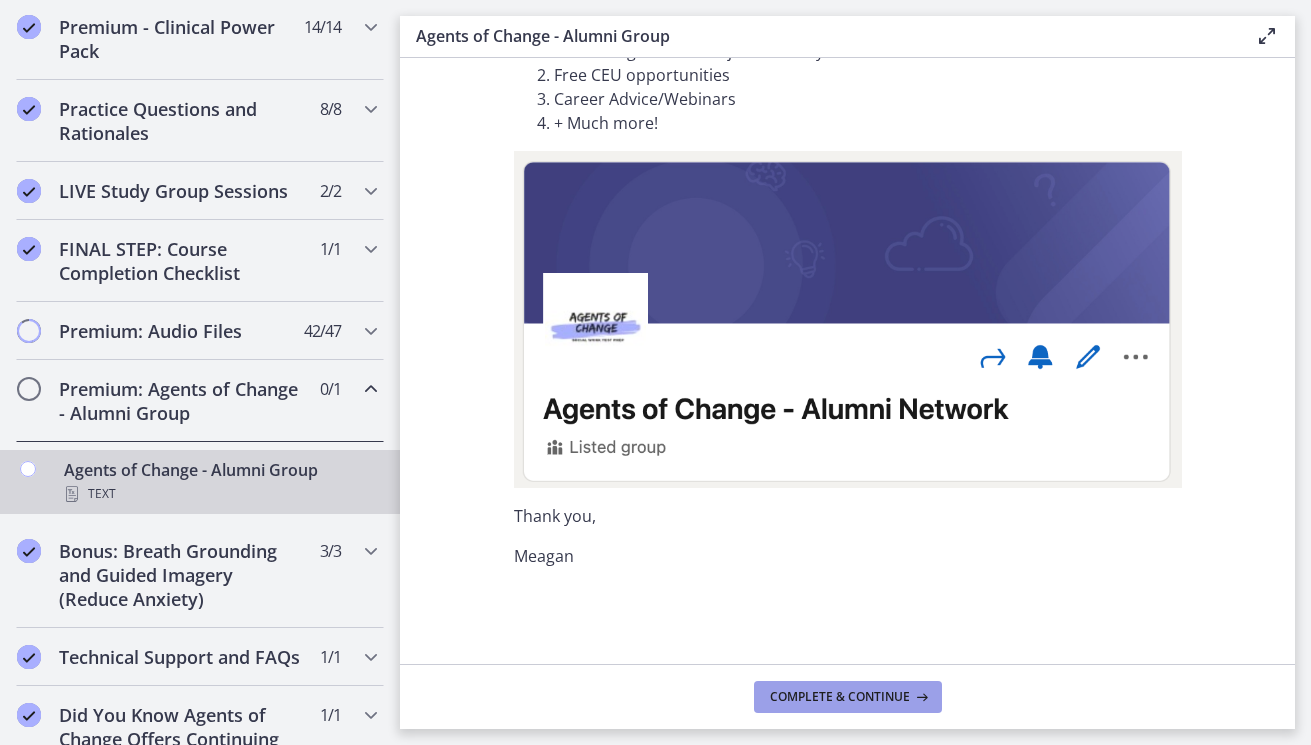 click on "Complete & continue" at bounding box center [840, 697] 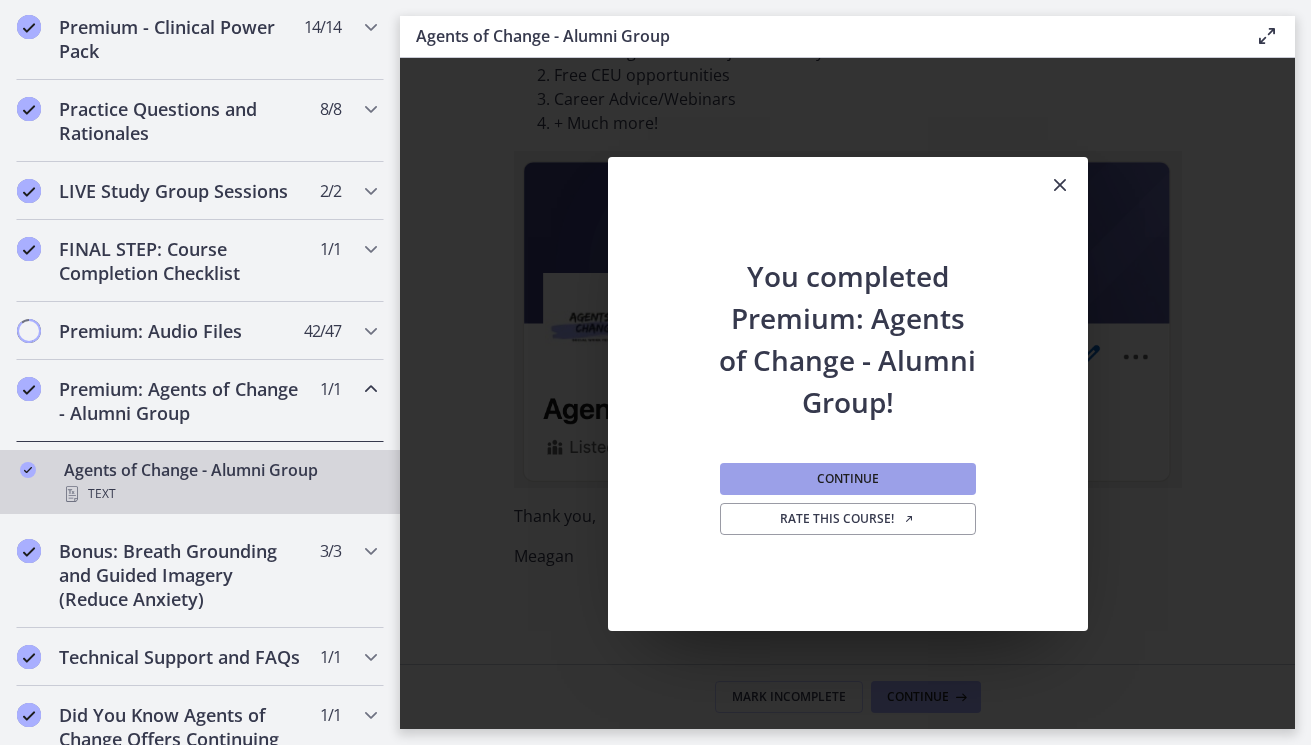 click on "Continue" at bounding box center [848, 479] 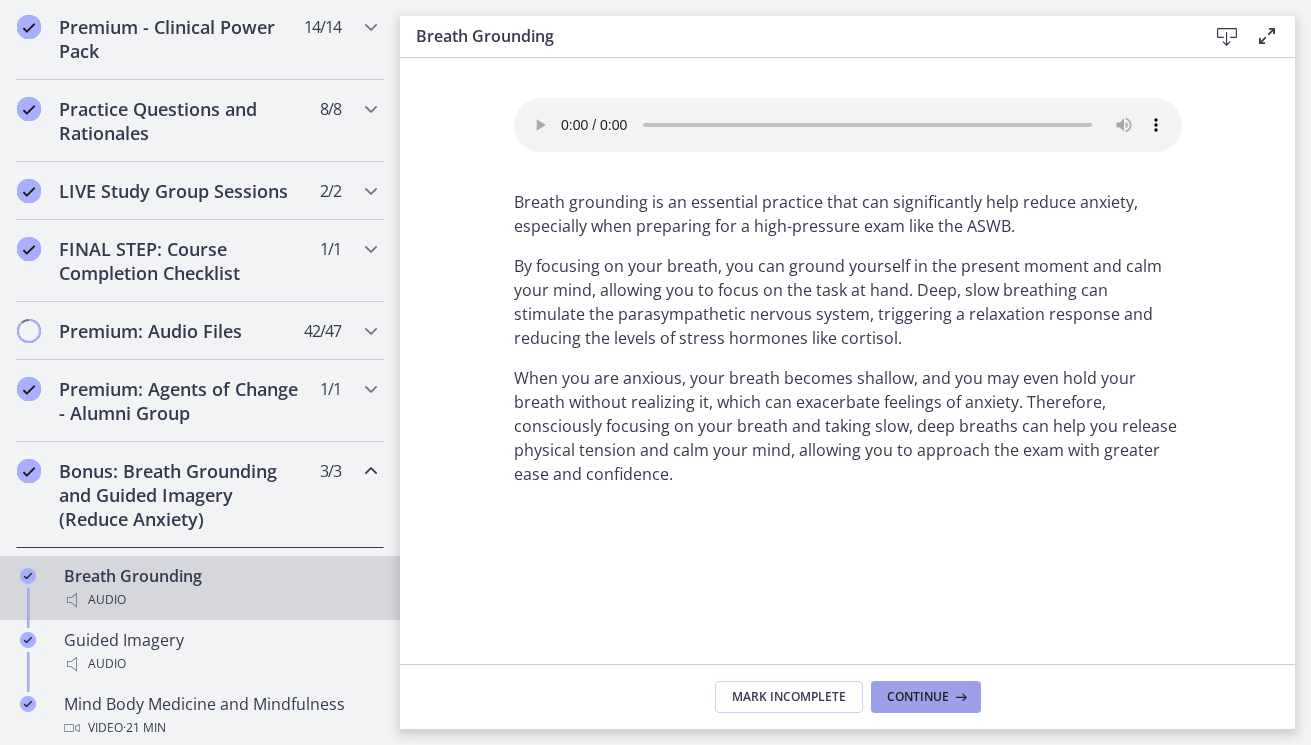click on "Continue" at bounding box center [918, 697] 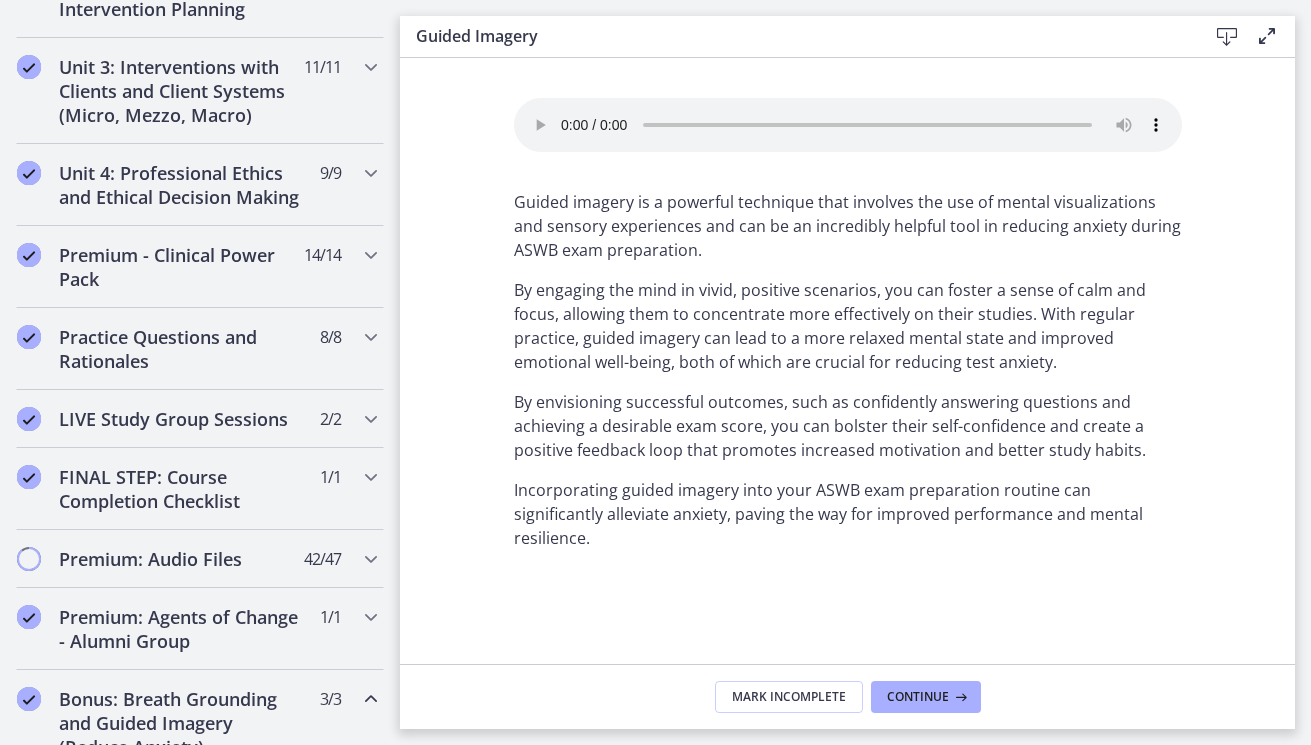 scroll, scrollTop: 705, scrollLeft: 0, axis: vertical 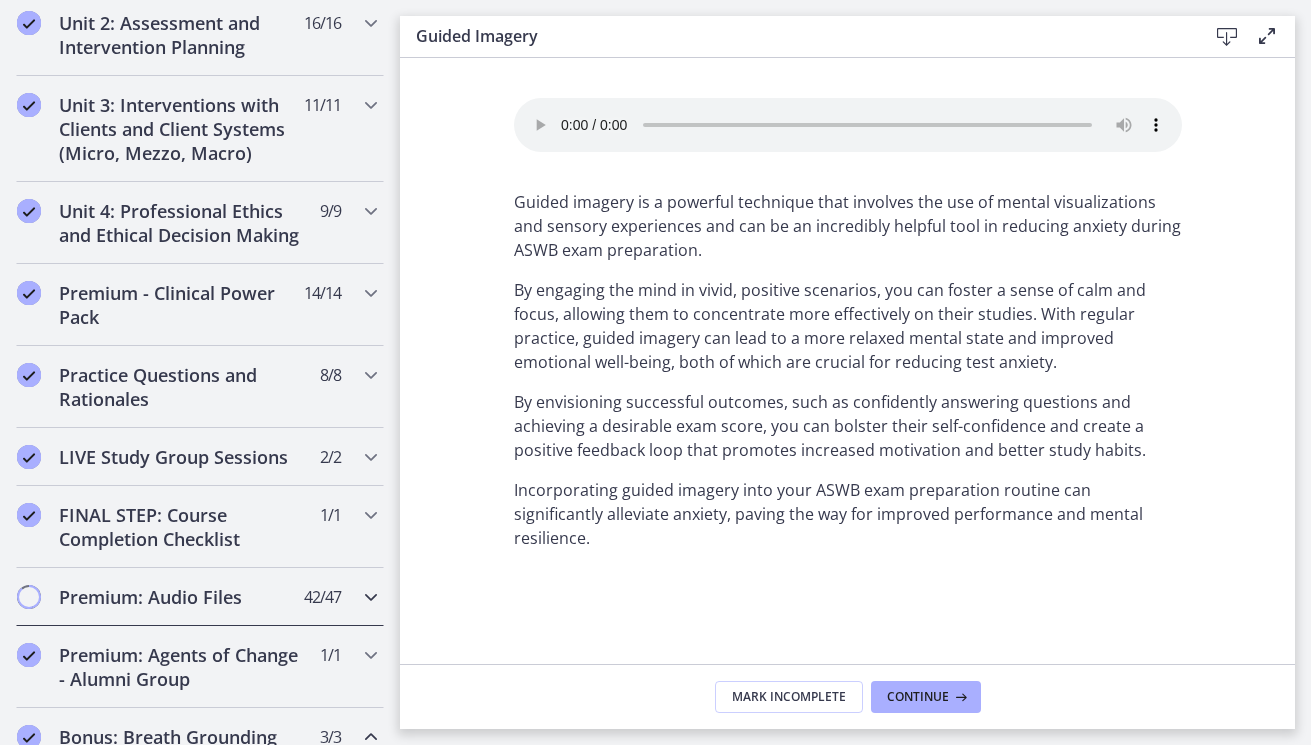click on "Premium: Audio Files" at bounding box center (181, 597) 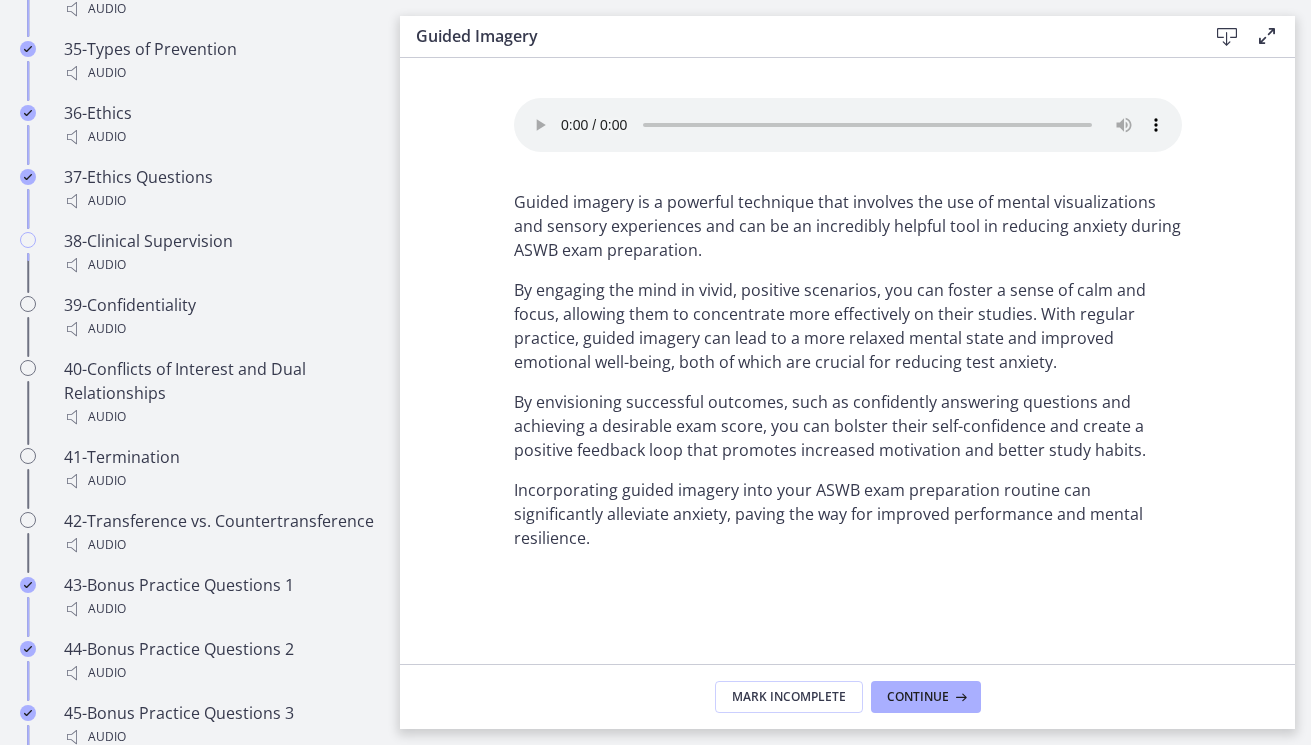 scroll, scrollTop: 3522, scrollLeft: 0, axis: vertical 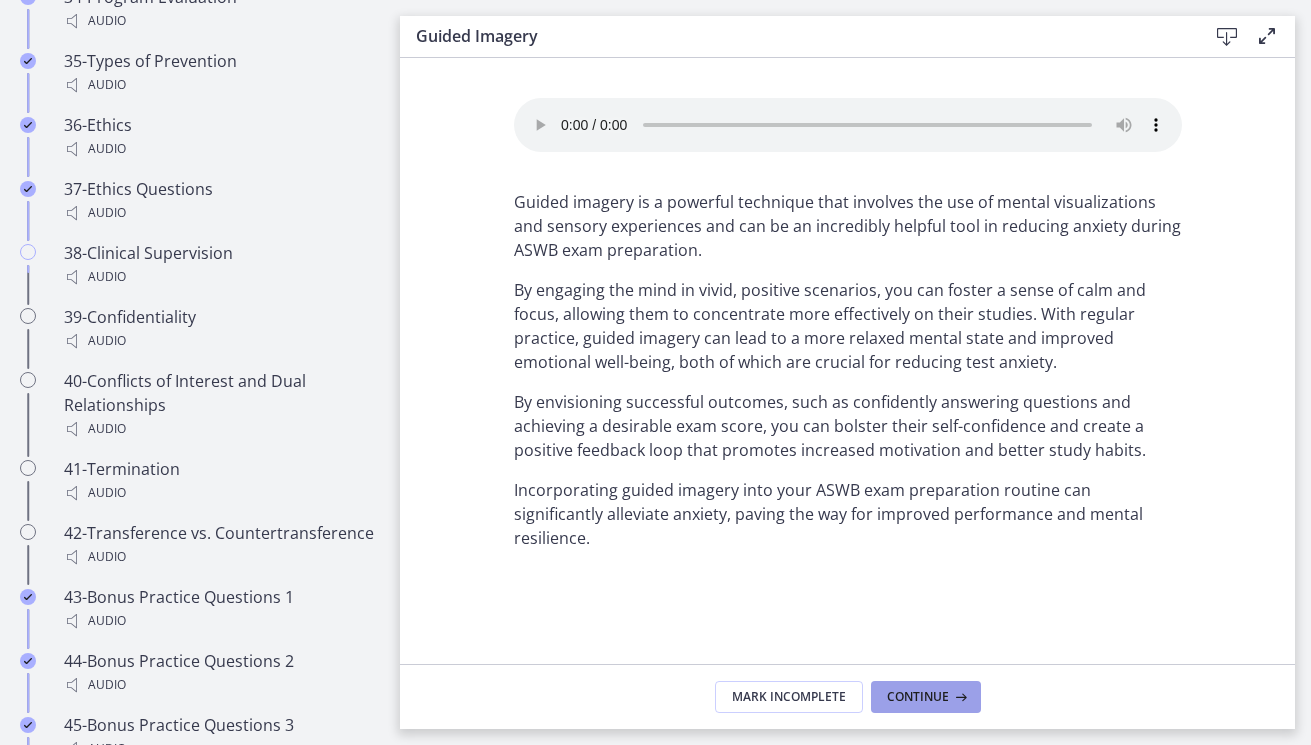 click on "Continue" at bounding box center [918, 697] 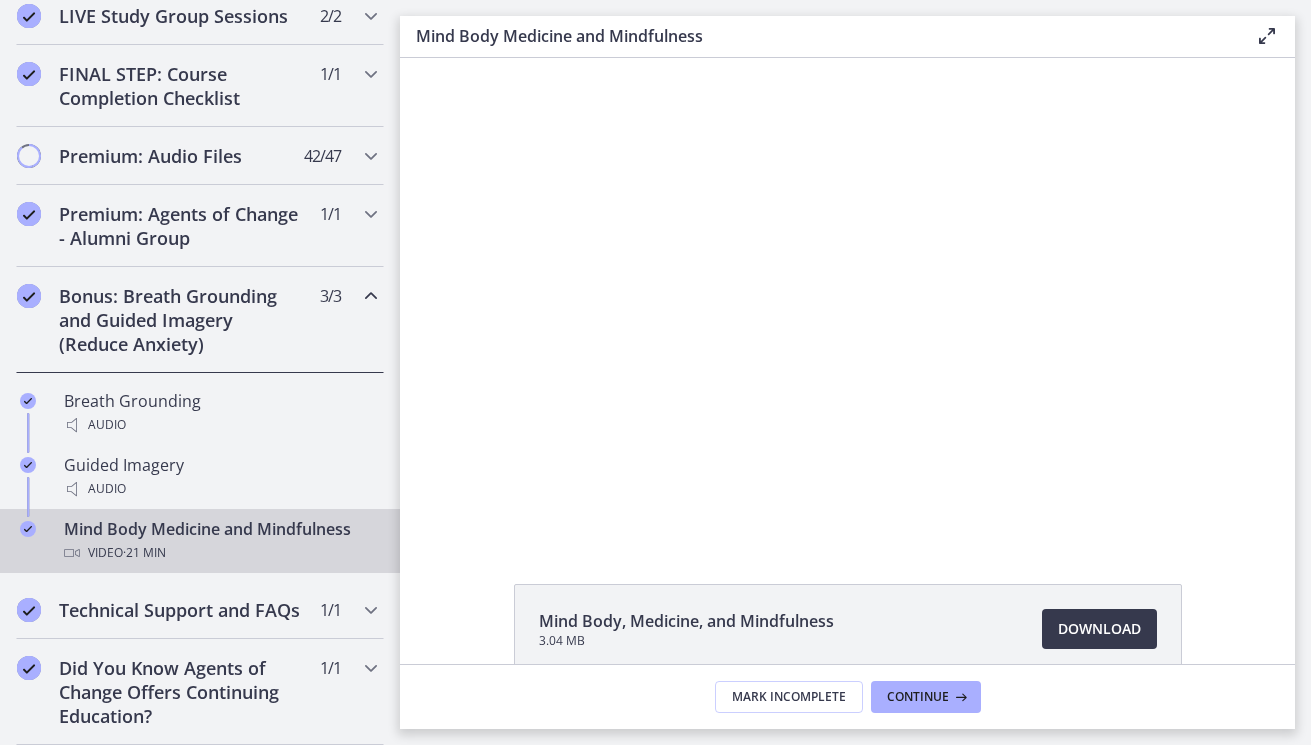 scroll, scrollTop: 1145, scrollLeft: 0, axis: vertical 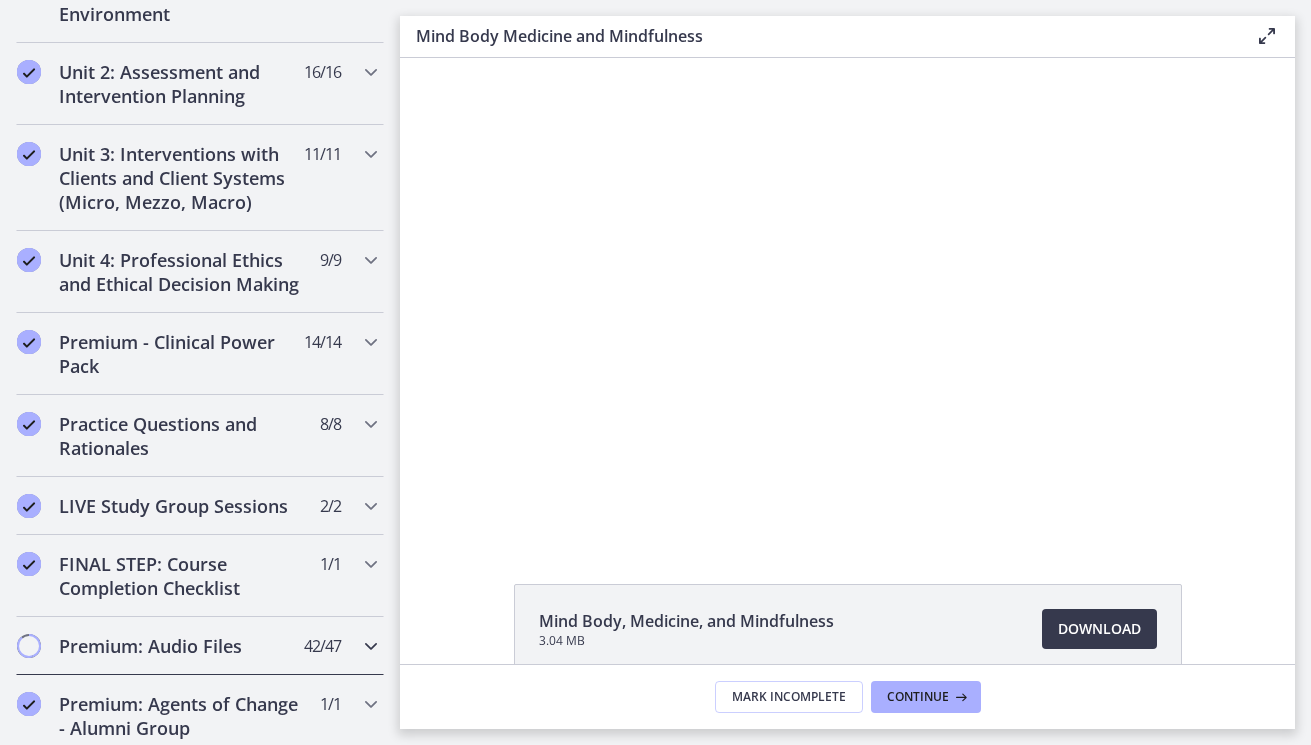 click at bounding box center [371, 646] 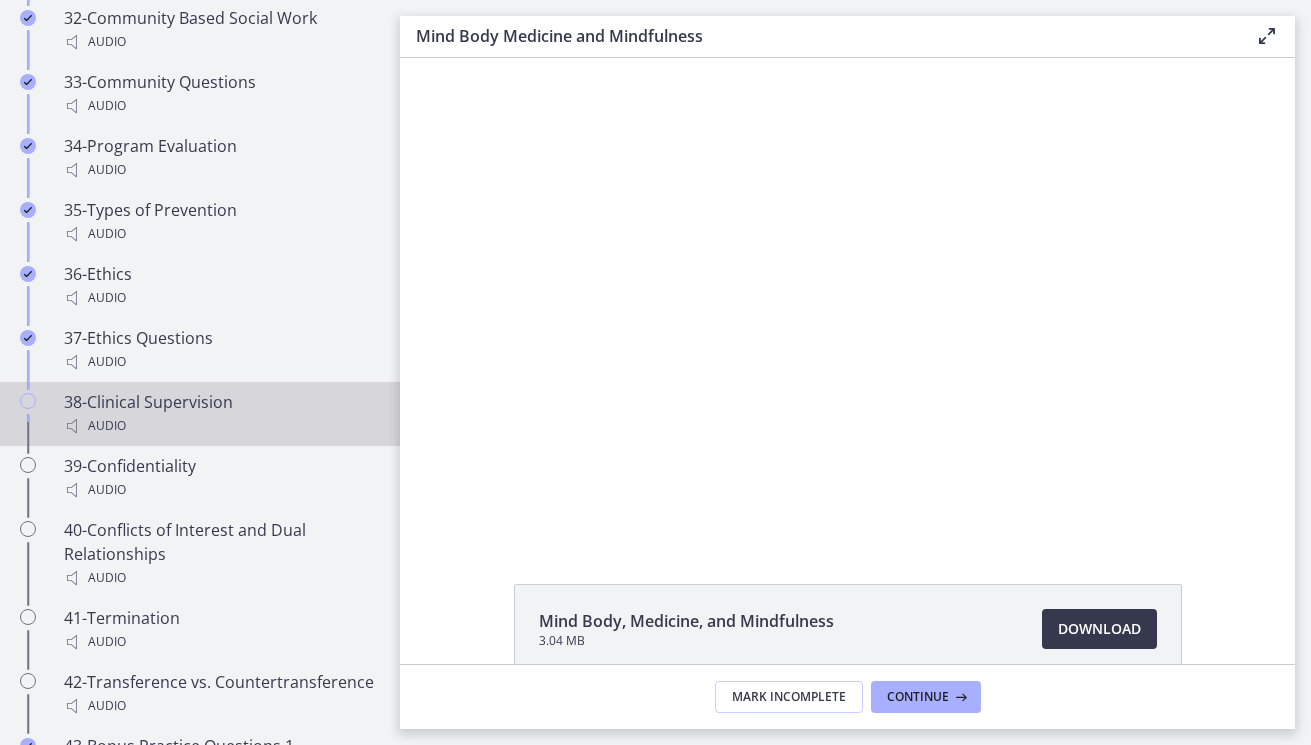 scroll, scrollTop: 3367, scrollLeft: 0, axis: vertical 